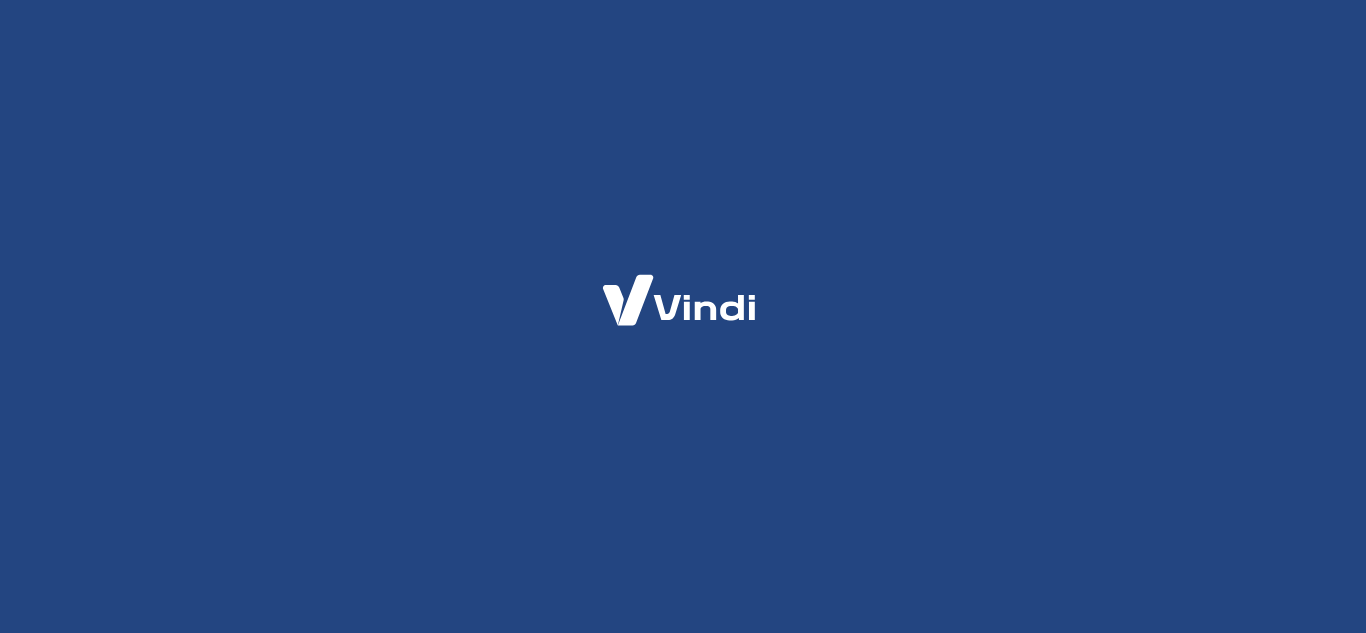 scroll, scrollTop: 0, scrollLeft: 0, axis: both 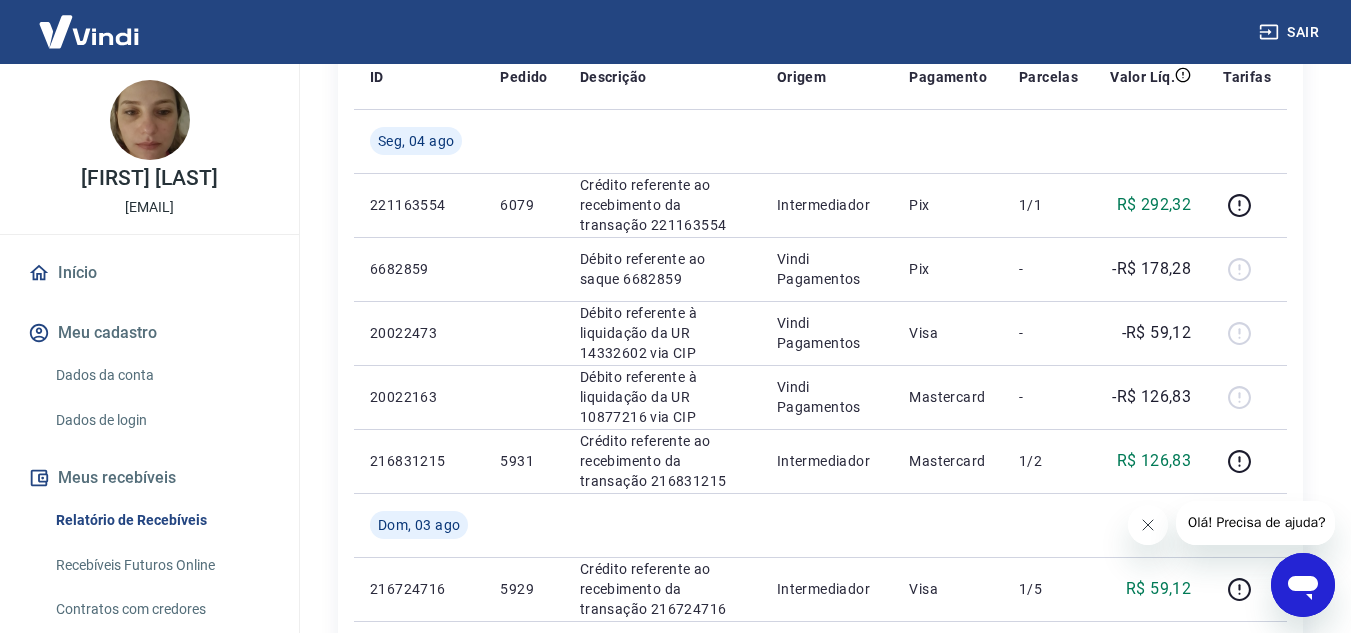 click 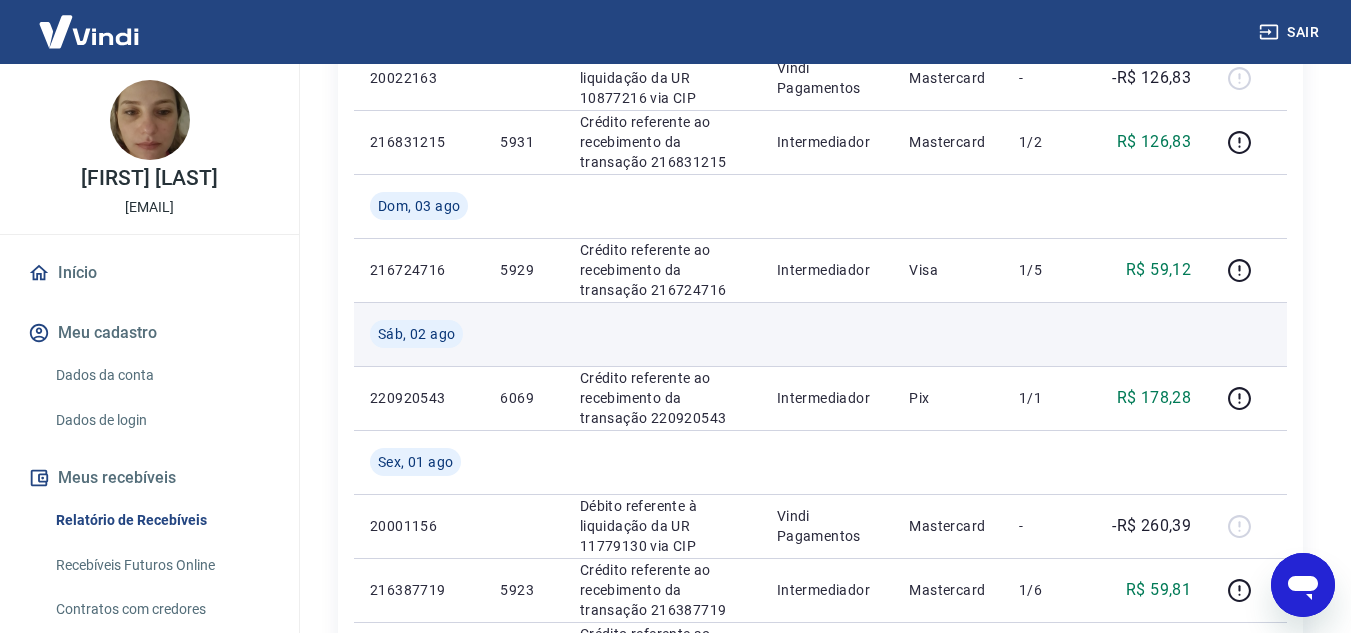 scroll, scrollTop: 600, scrollLeft: 0, axis: vertical 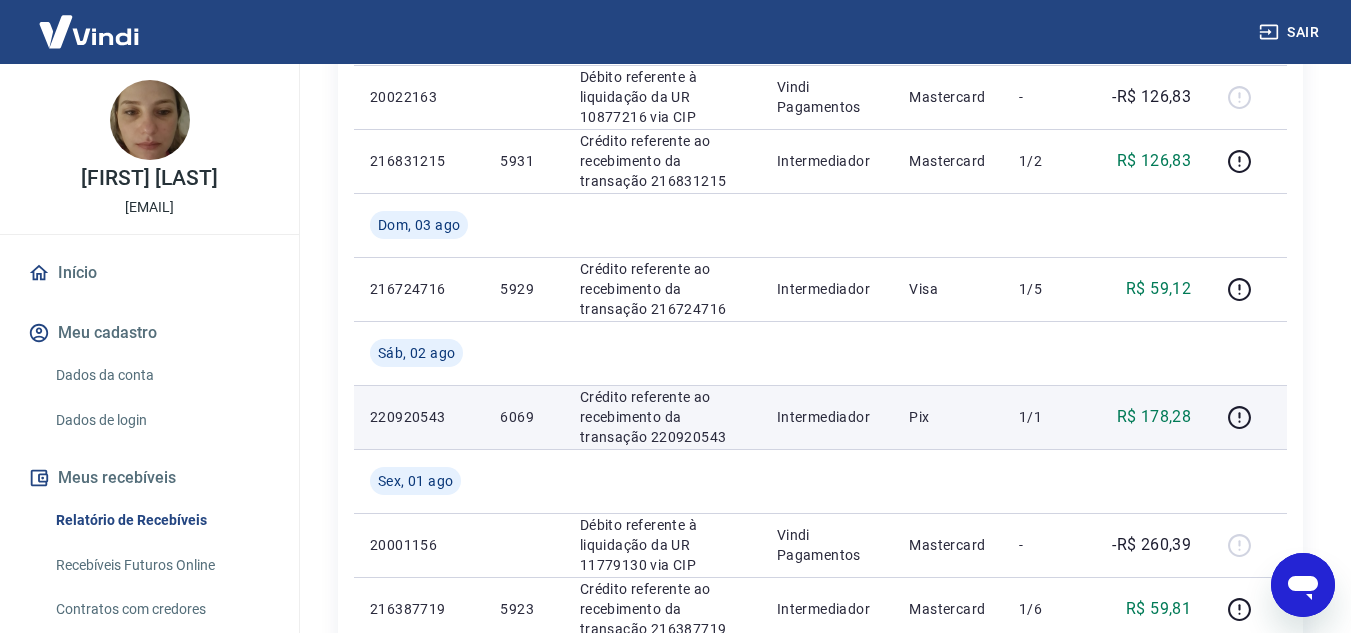 click on "6069" at bounding box center [523, 417] 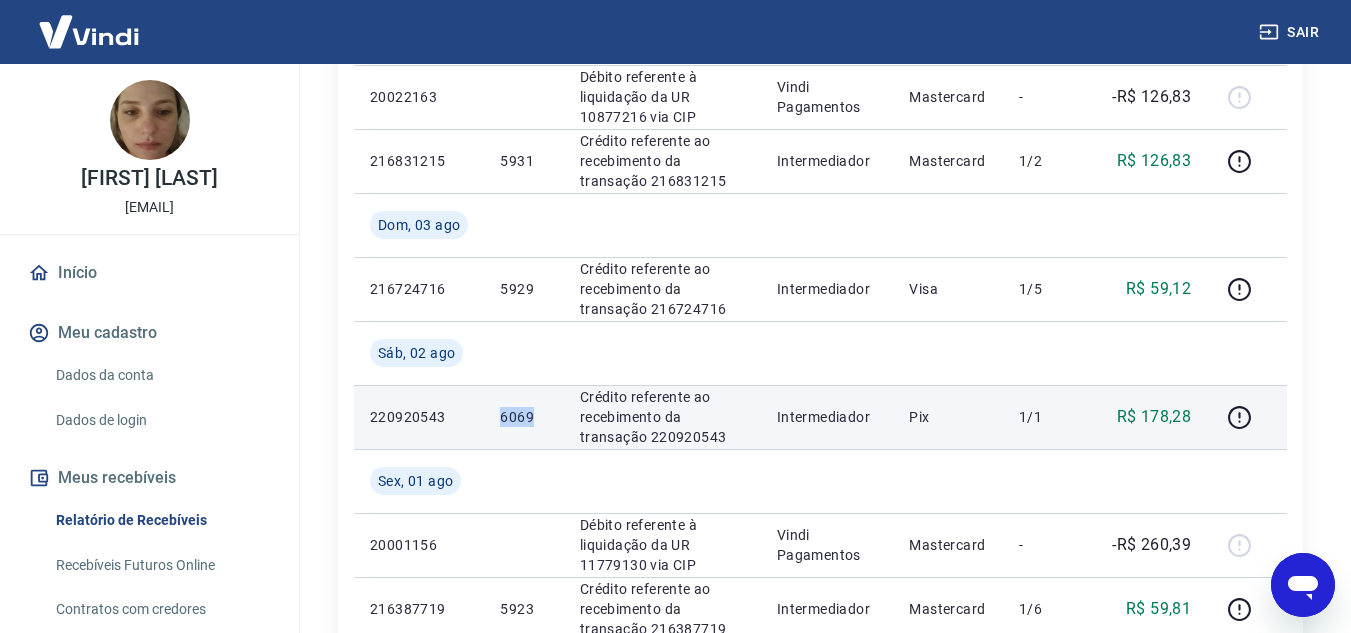click on "6069" at bounding box center [523, 417] 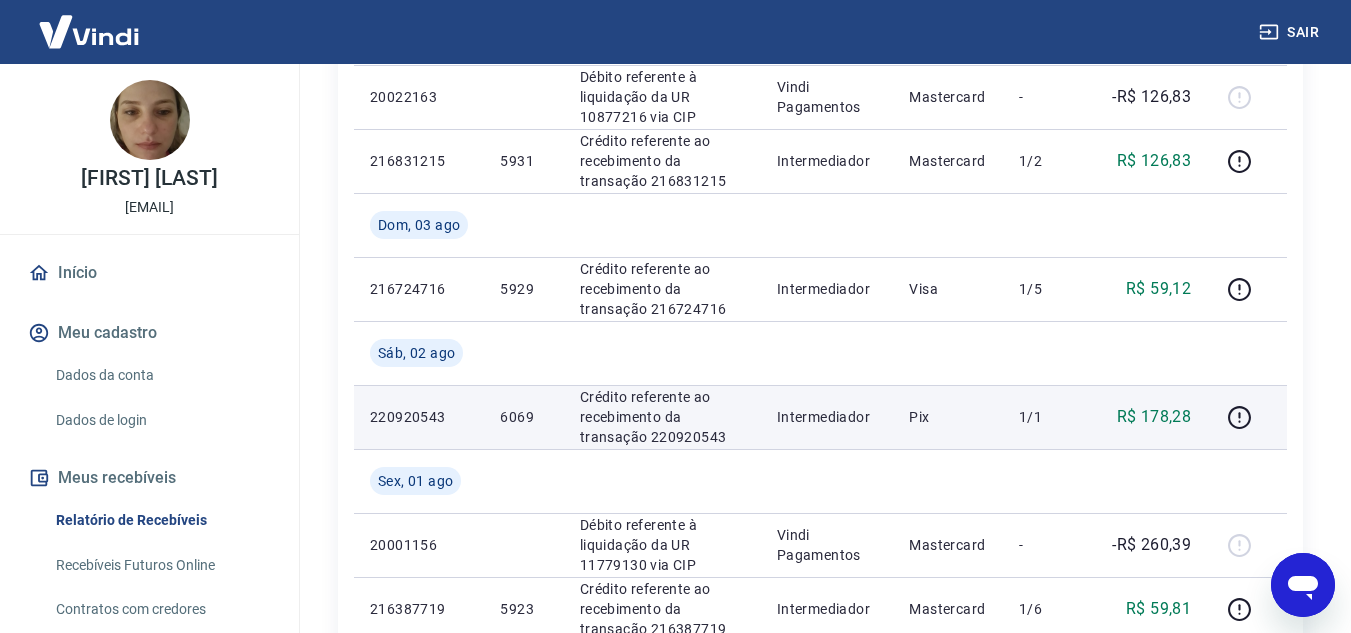 click on "R$ 178,28" at bounding box center (1154, 417) 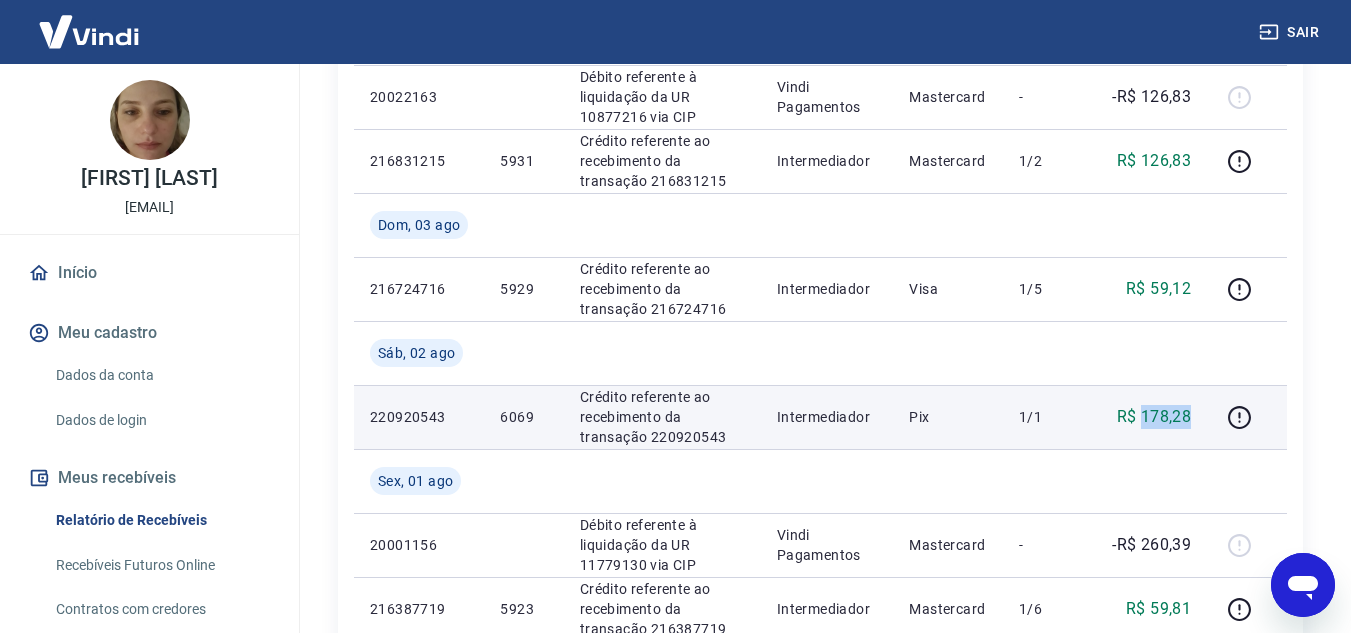 click on "R$ 178,28" at bounding box center [1154, 417] 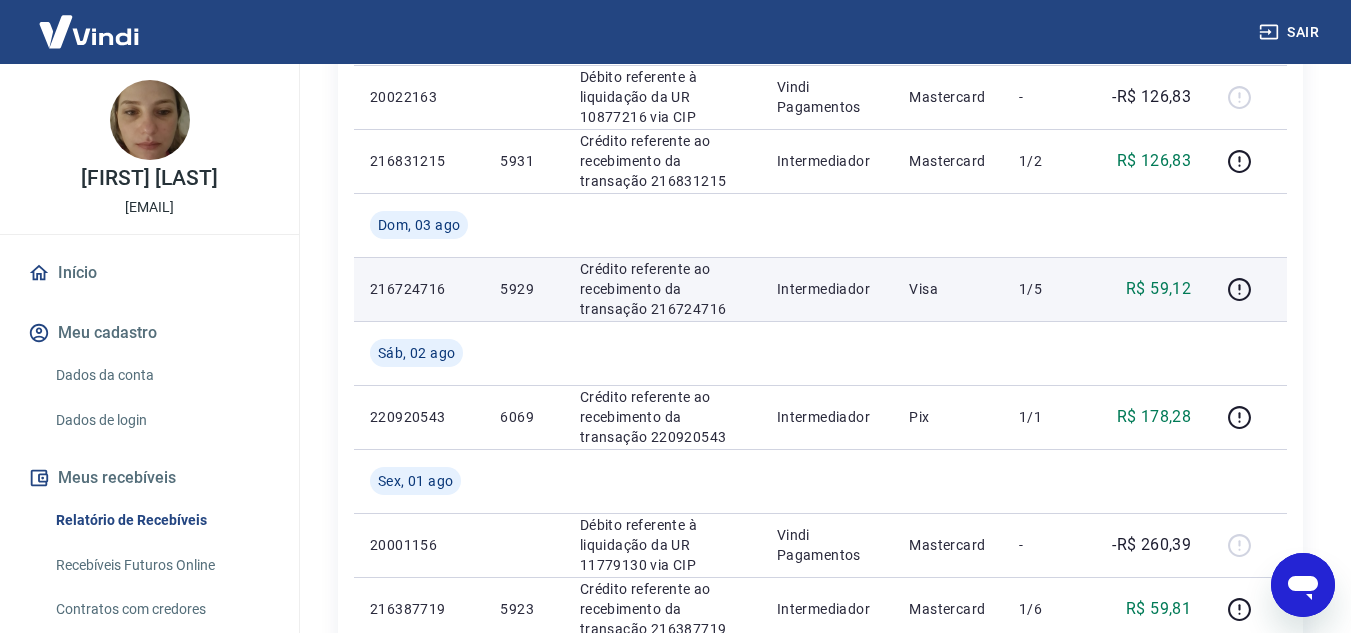 click on "5929" at bounding box center (523, 289) 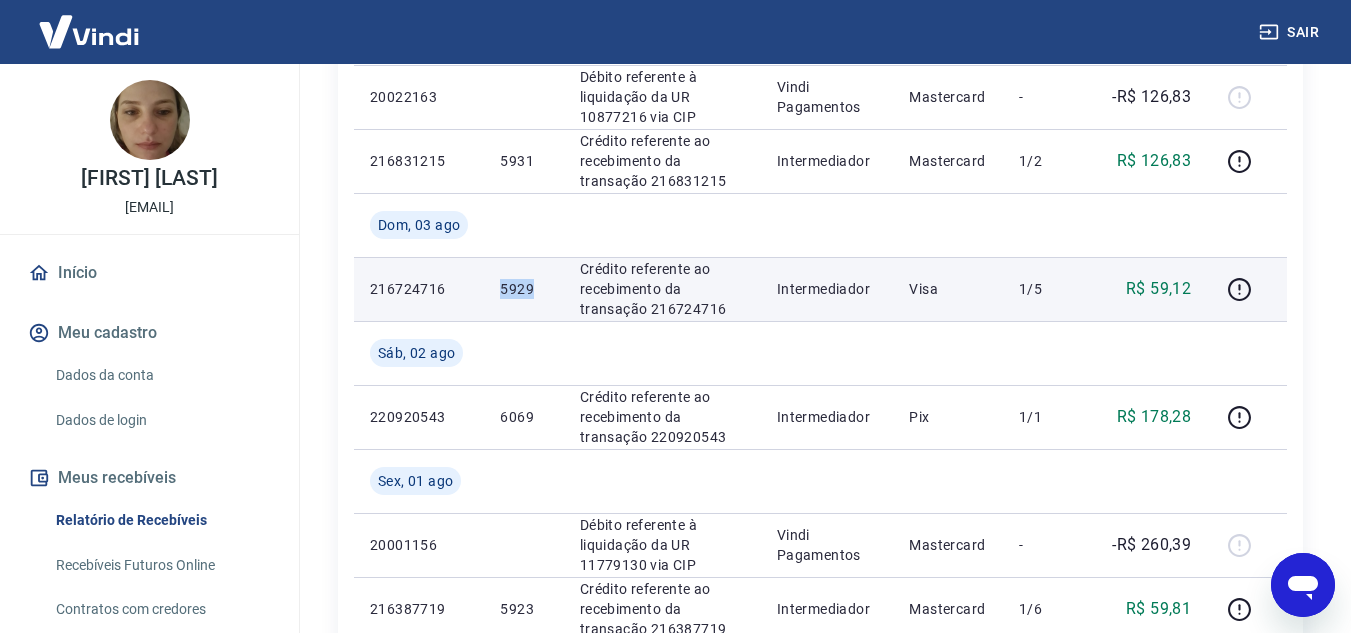 click on "5929" at bounding box center [523, 289] 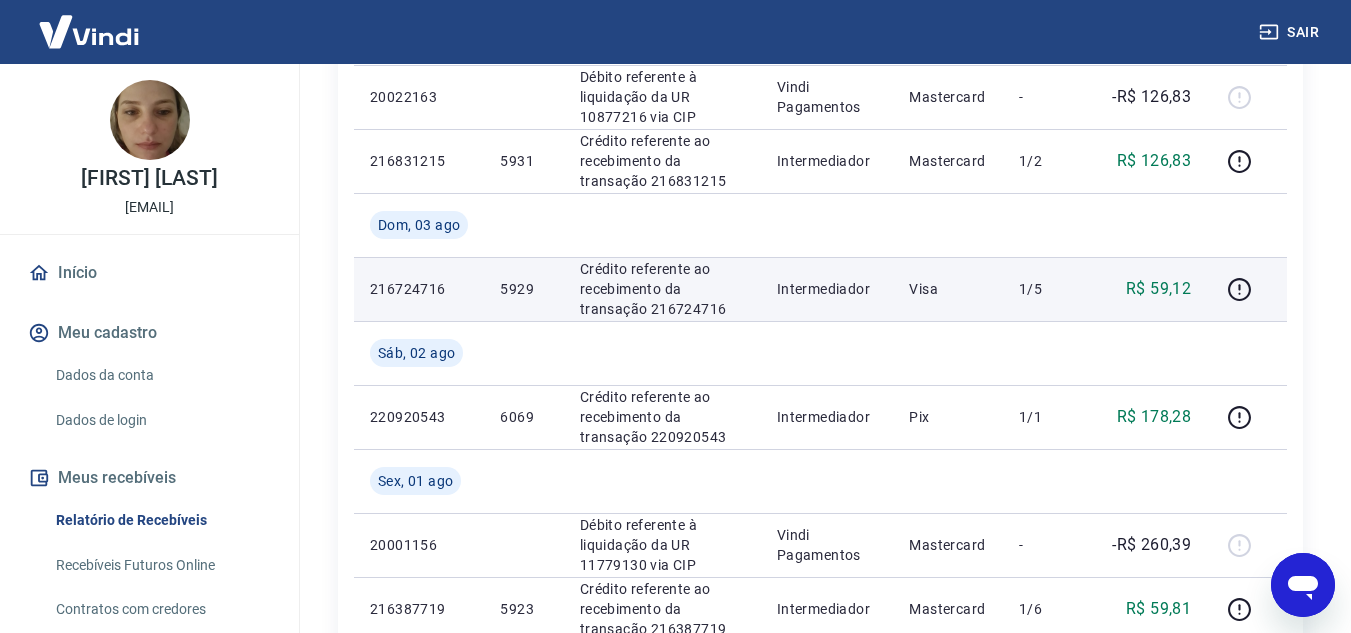 click on "R$ 59,12" at bounding box center [1158, 289] 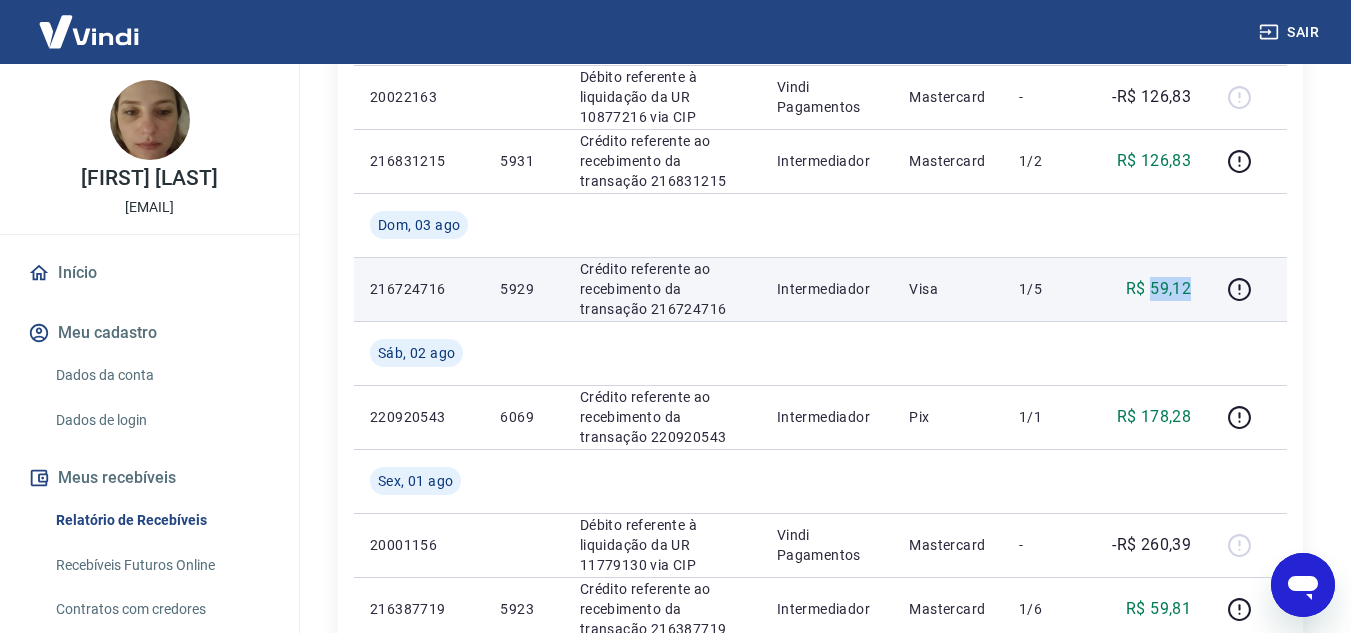 click on "R$ 59,12" at bounding box center (1158, 289) 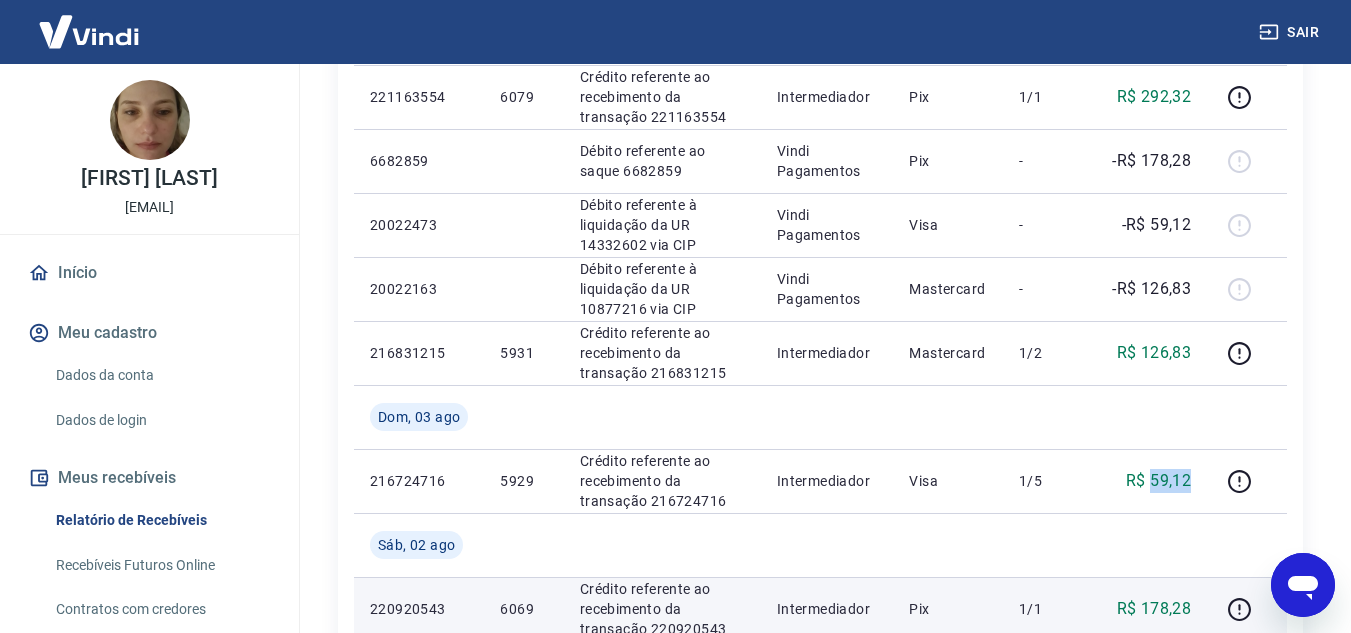 scroll, scrollTop: 400, scrollLeft: 0, axis: vertical 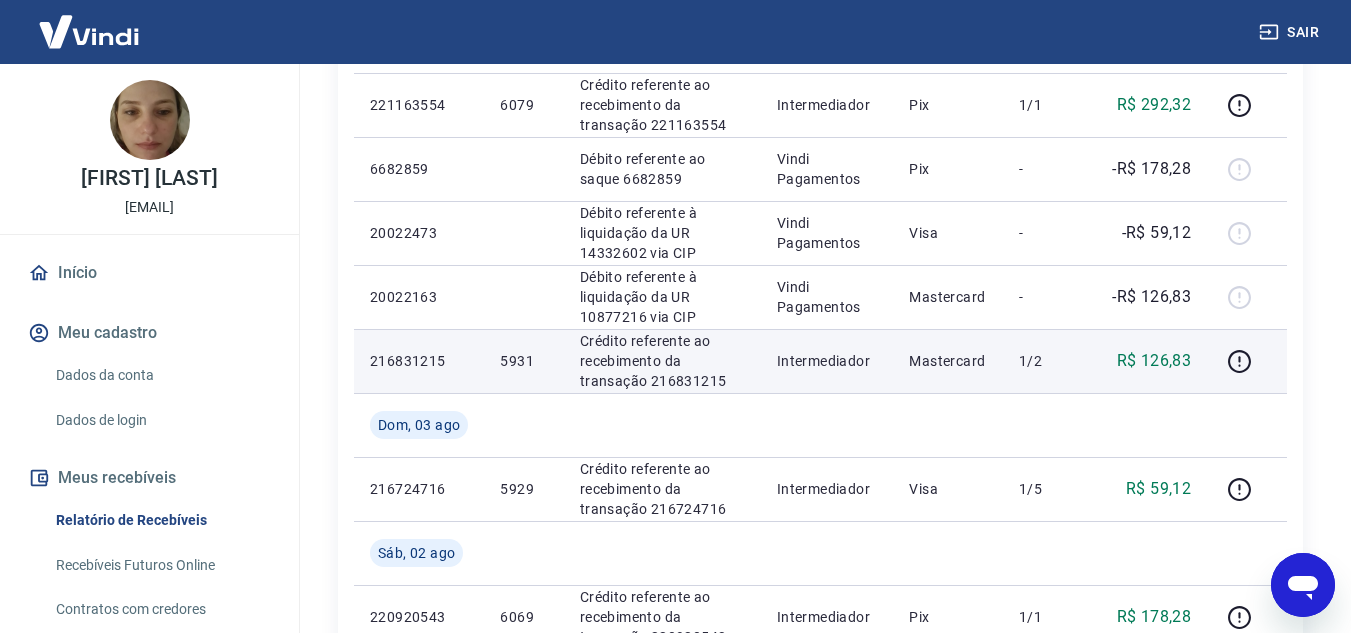 click on "5931" at bounding box center [523, 361] 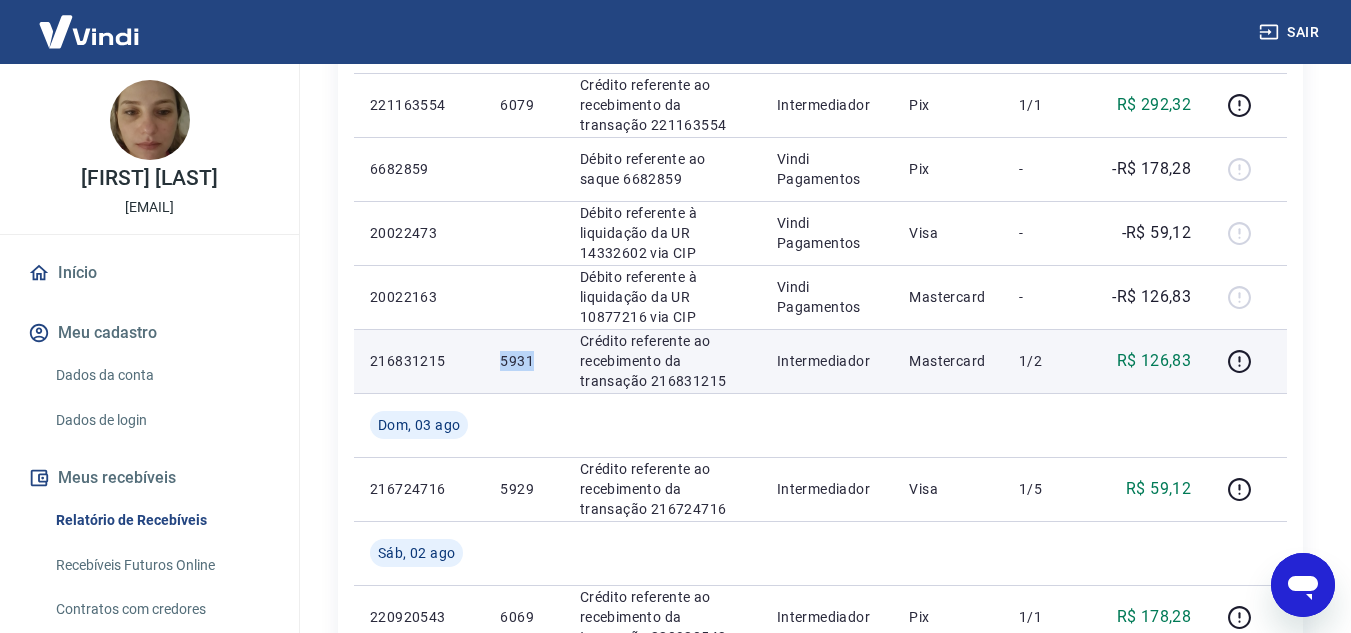 click on "5931" at bounding box center (523, 361) 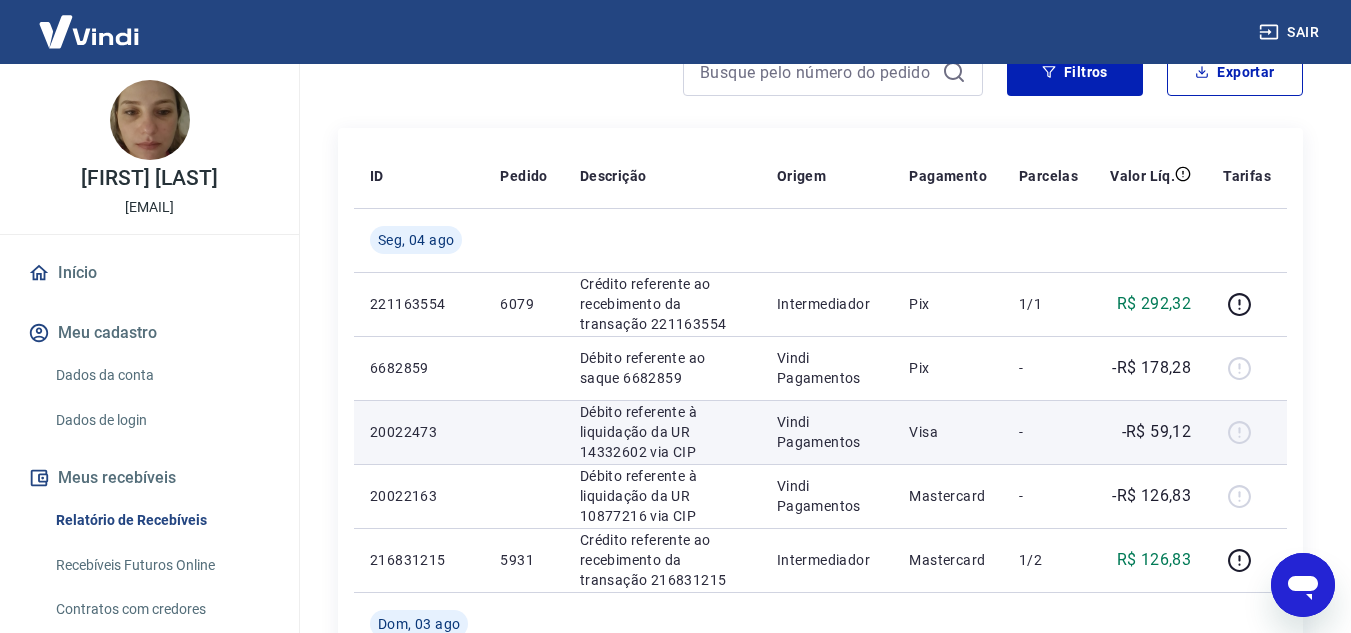 scroll, scrollTop: 200, scrollLeft: 0, axis: vertical 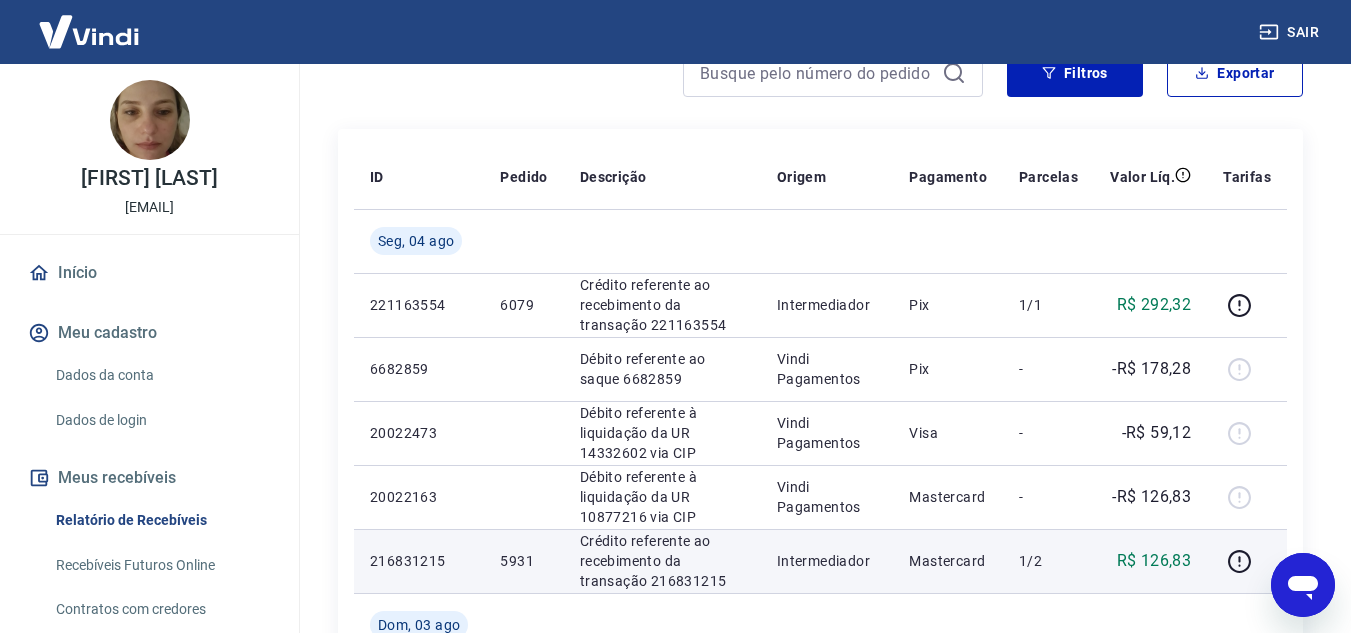click on "5931" at bounding box center (523, 561) 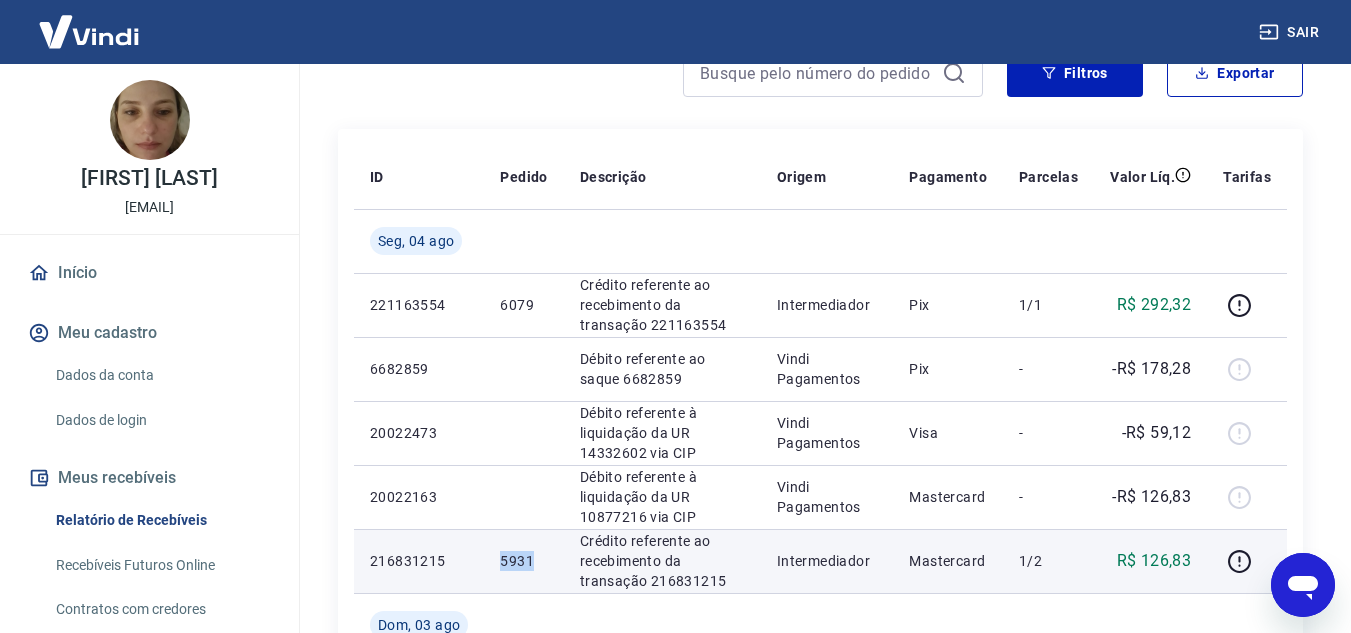 click on "5931" at bounding box center [523, 561] 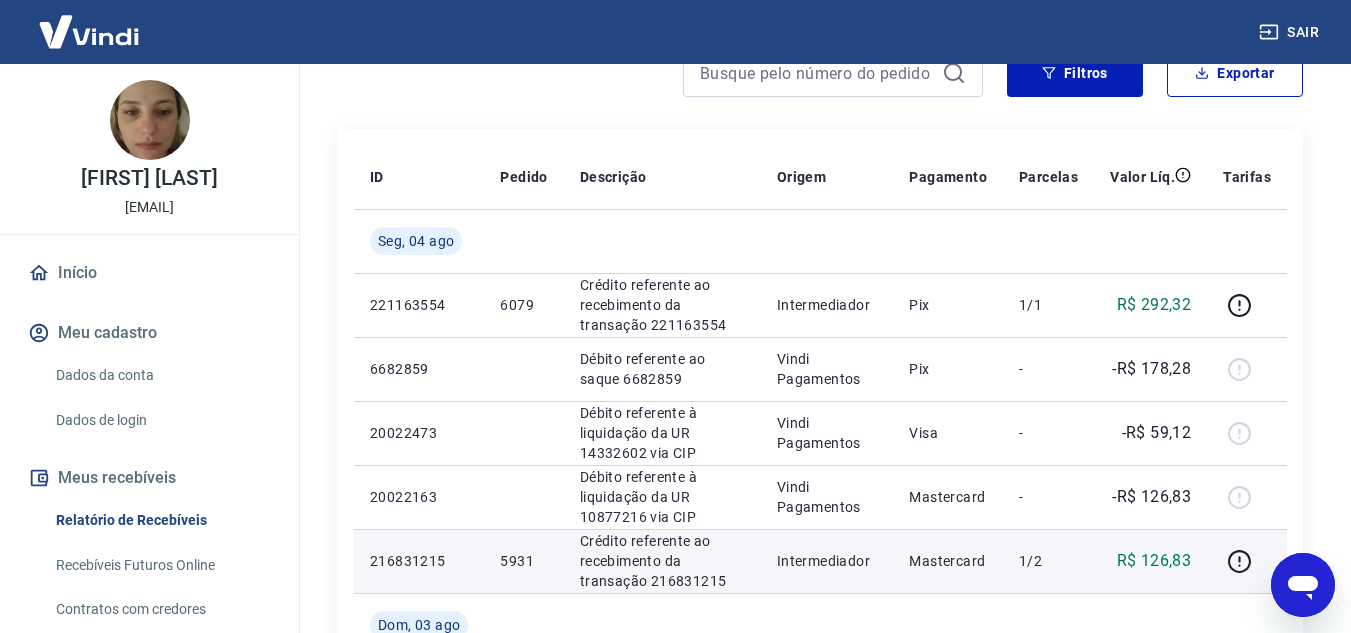 click on "R$ 126,83" at bounding box center (1154, 561) 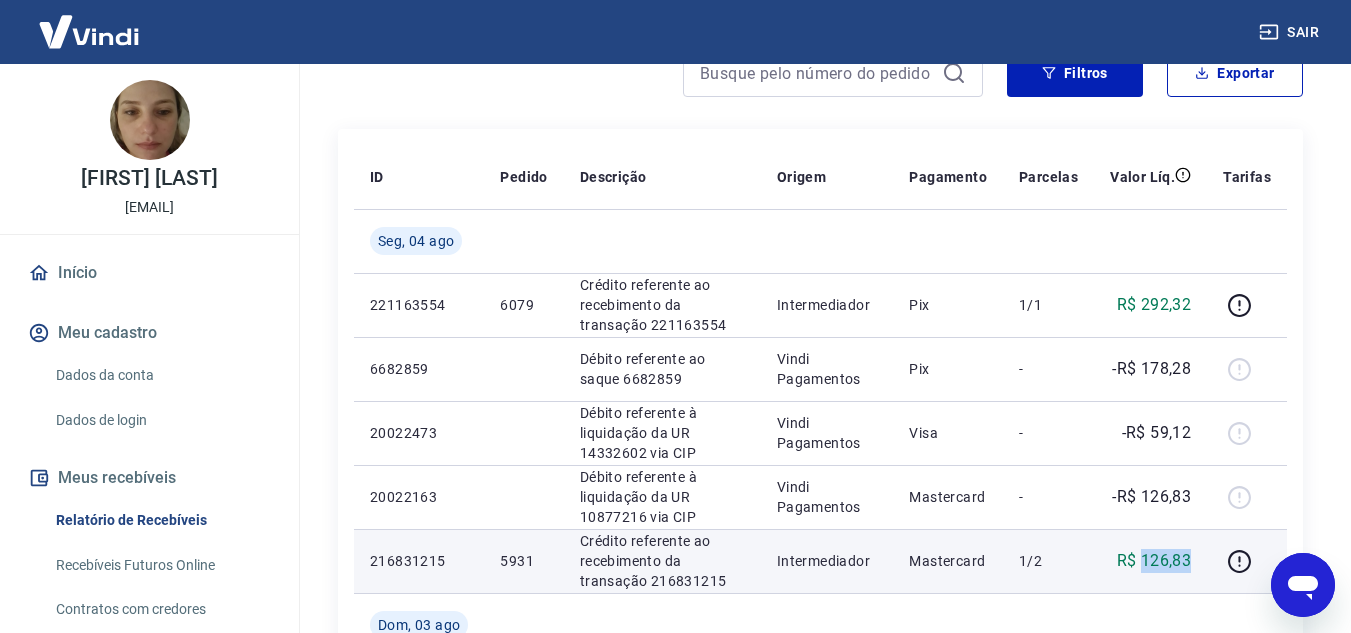 click on "R$ 126,83" at bounding box center (1154, 561) 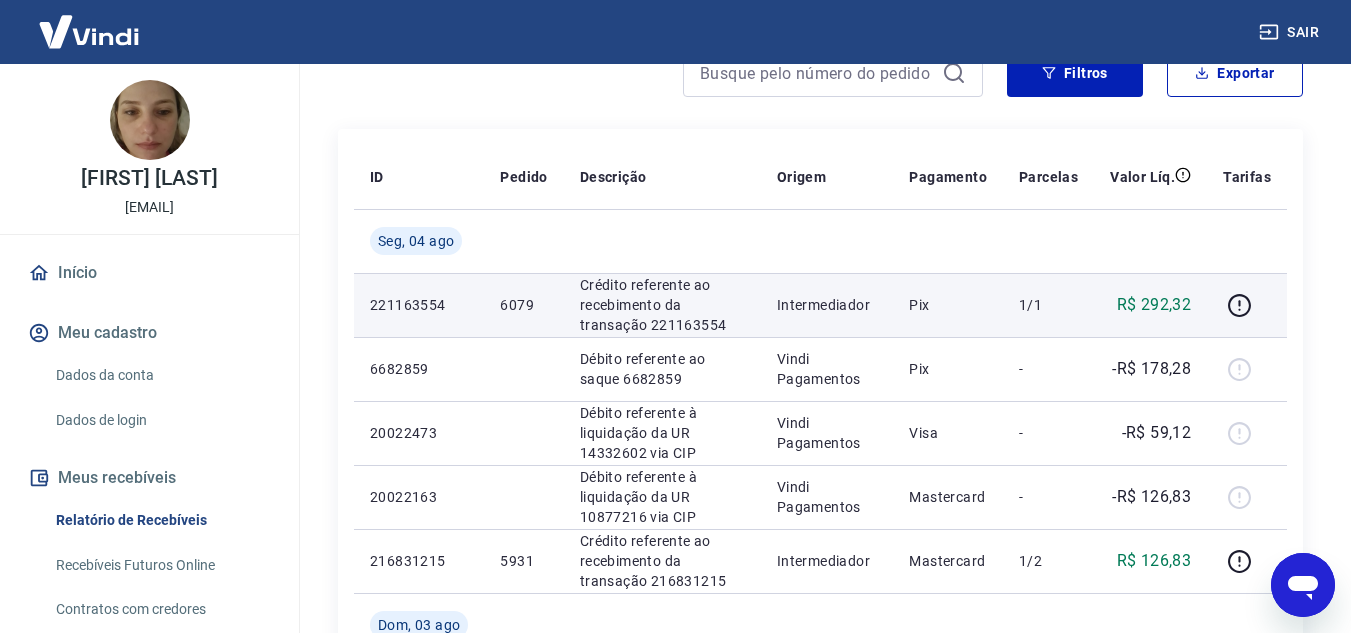 click on "6079" at bounding box center (523, 305) 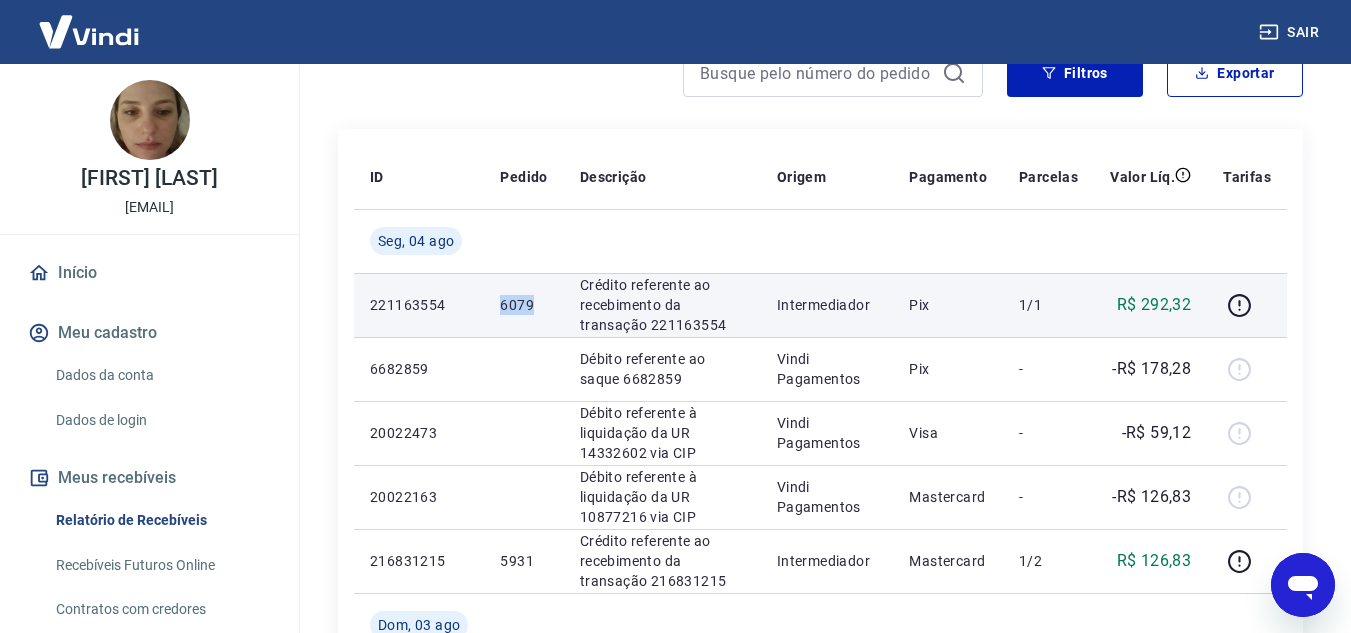 click on "6079" at bounding box center [523, 305] 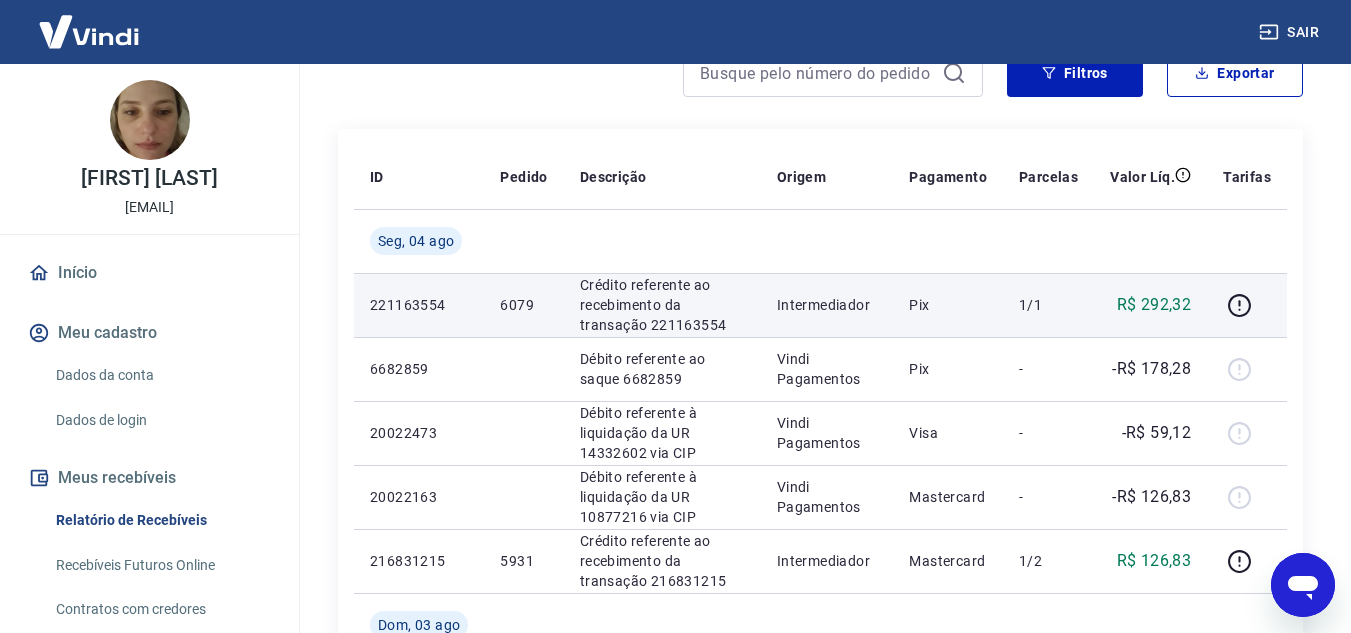click on "221163554" at bounding box center (419, 305) 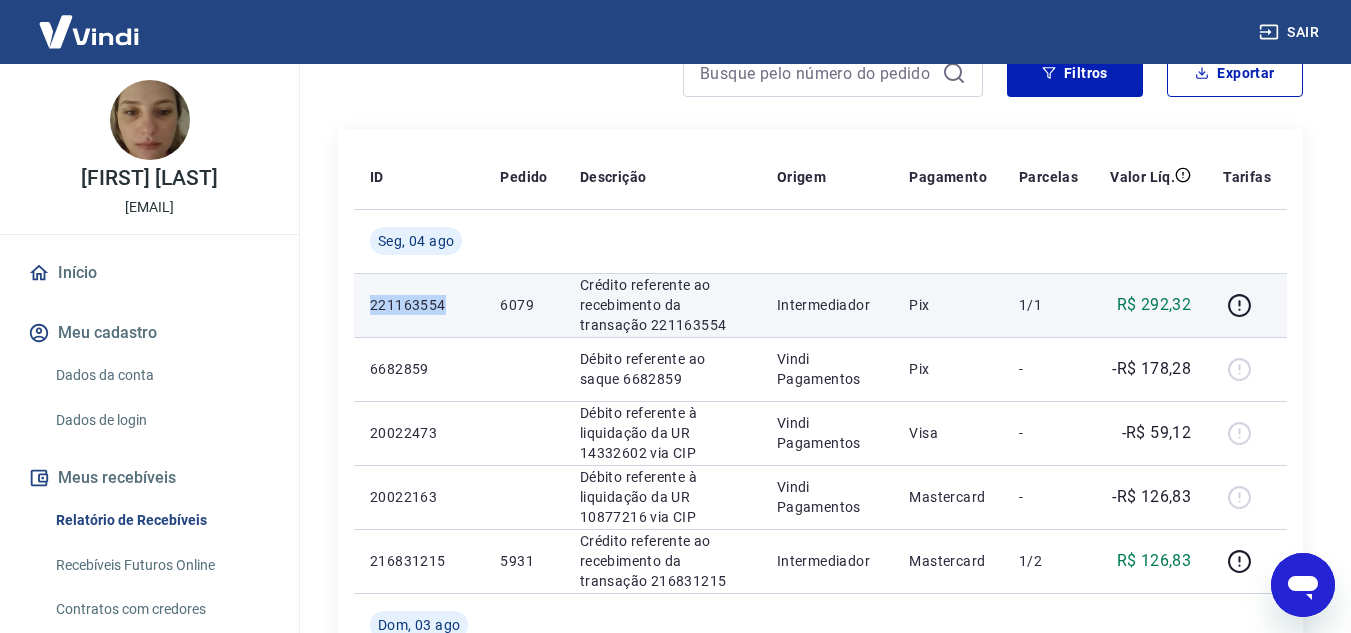 click on "221163554" at bounding box center [419, 305] 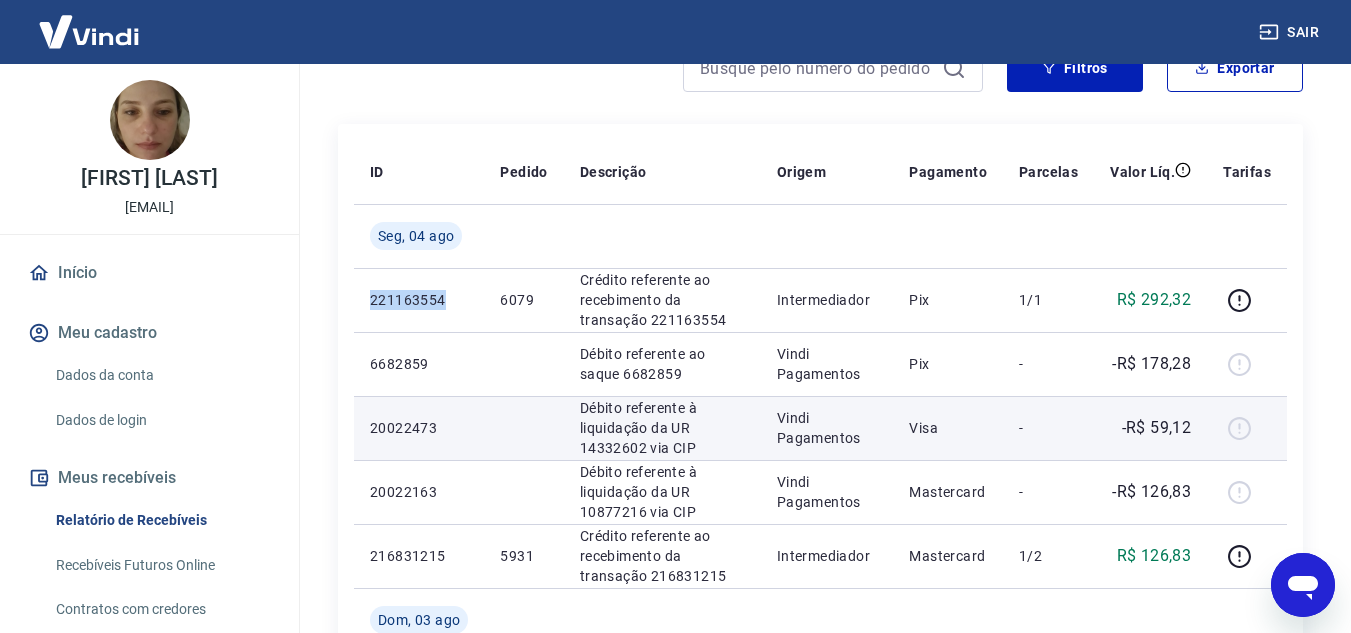 scroll, scrollTop: 200, scrollLeft: 0, axis: vertical 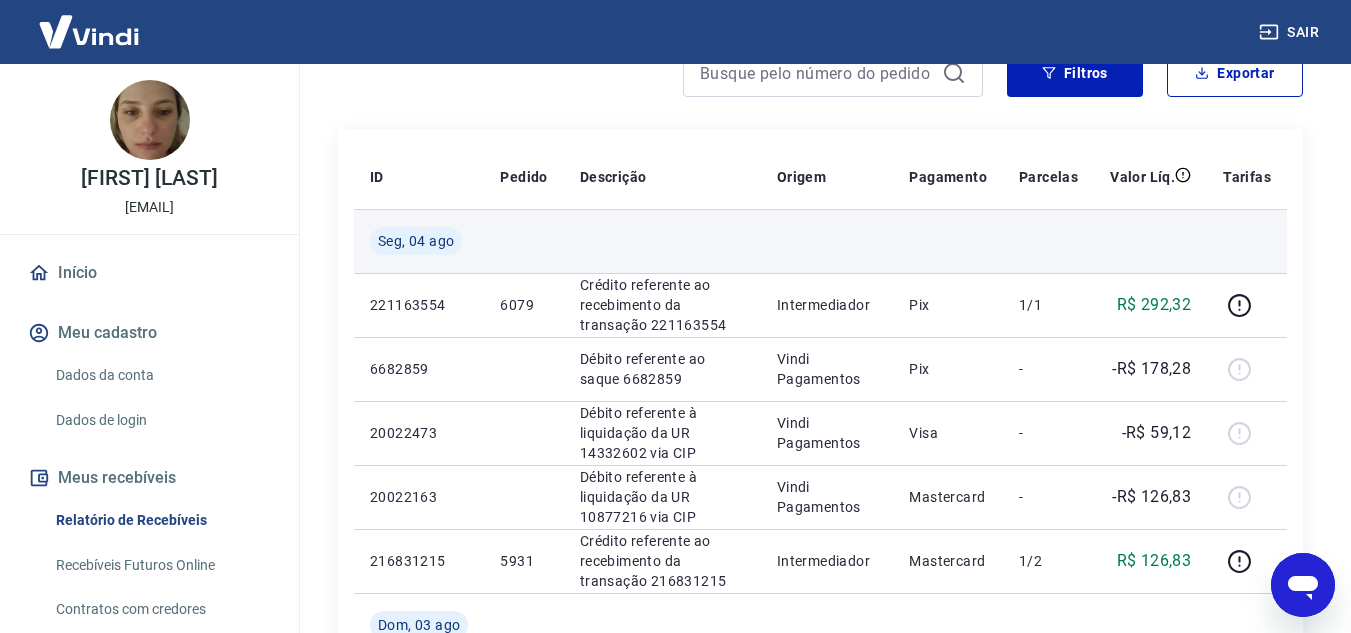 click at bounding box center [662, 241] 